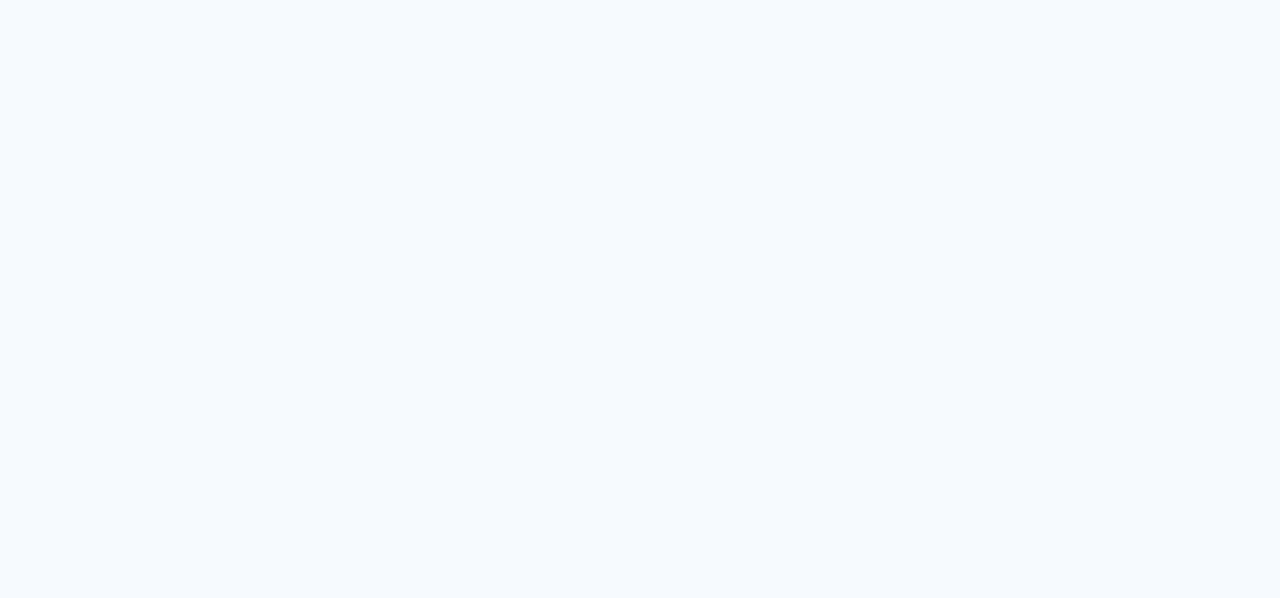 scroll, scrollTop: 0, scrollLeft: 0, axis: both 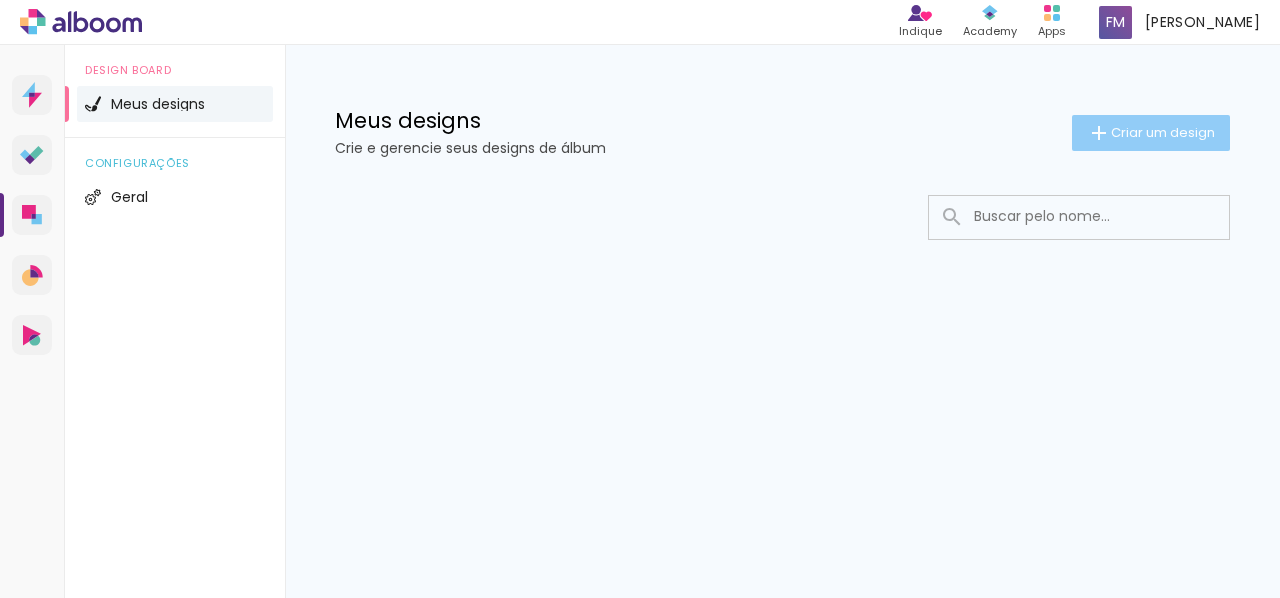 click on "Criar um design" 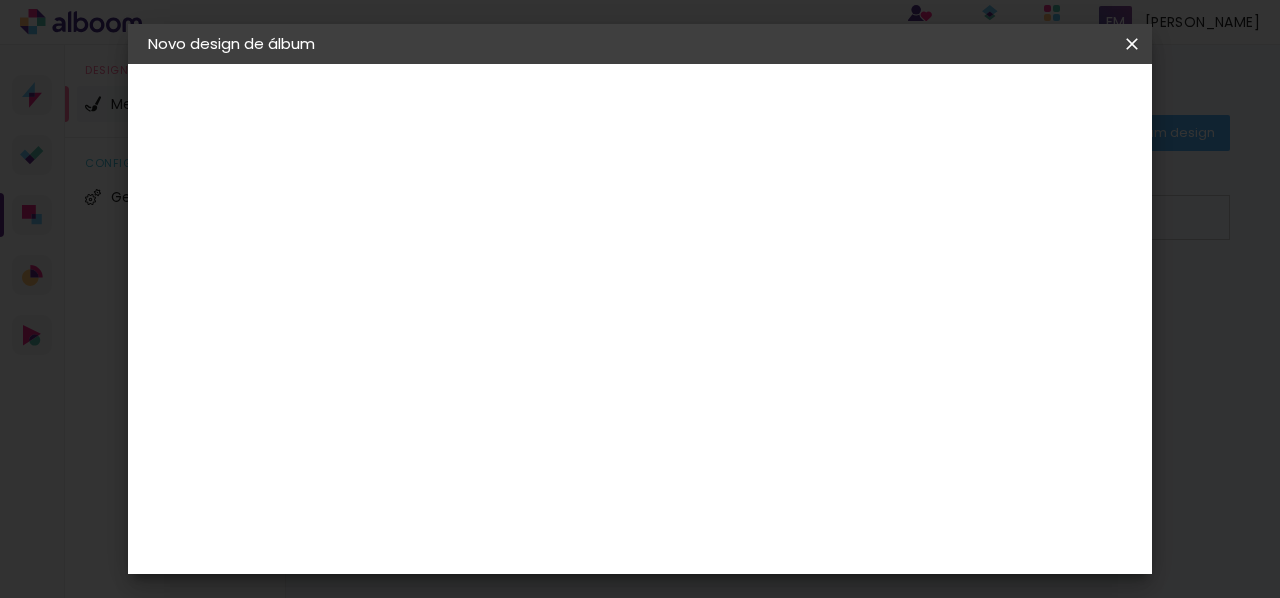 click at bounding box center (475, 268) 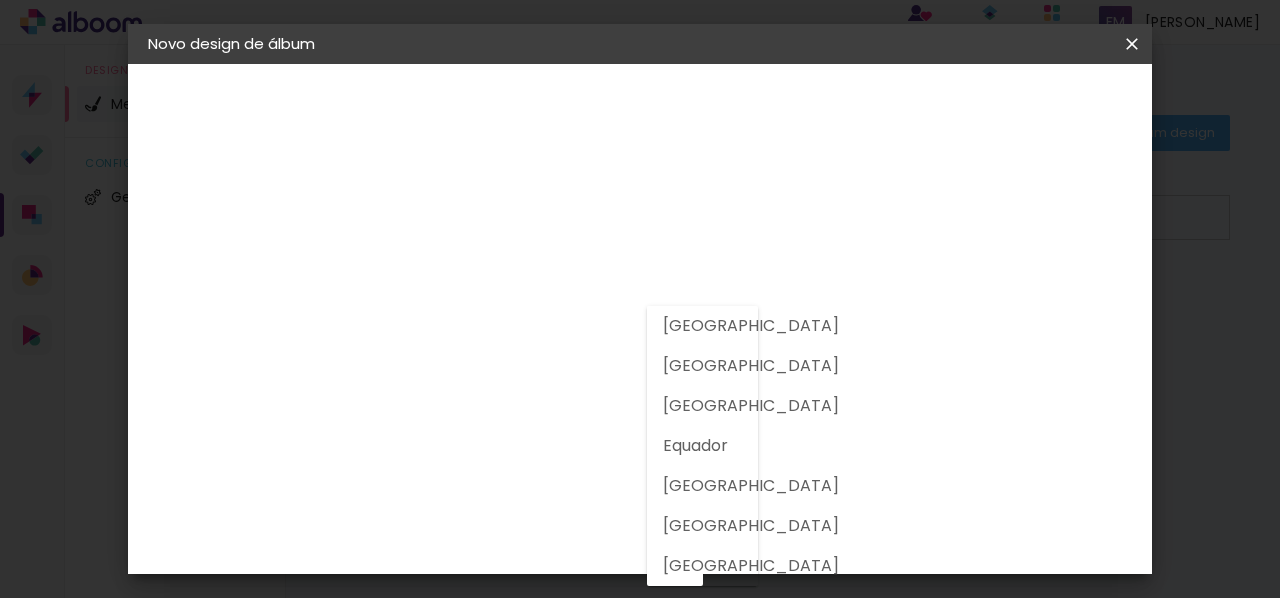 click on "[GEOGRAPHIC_DATA]" 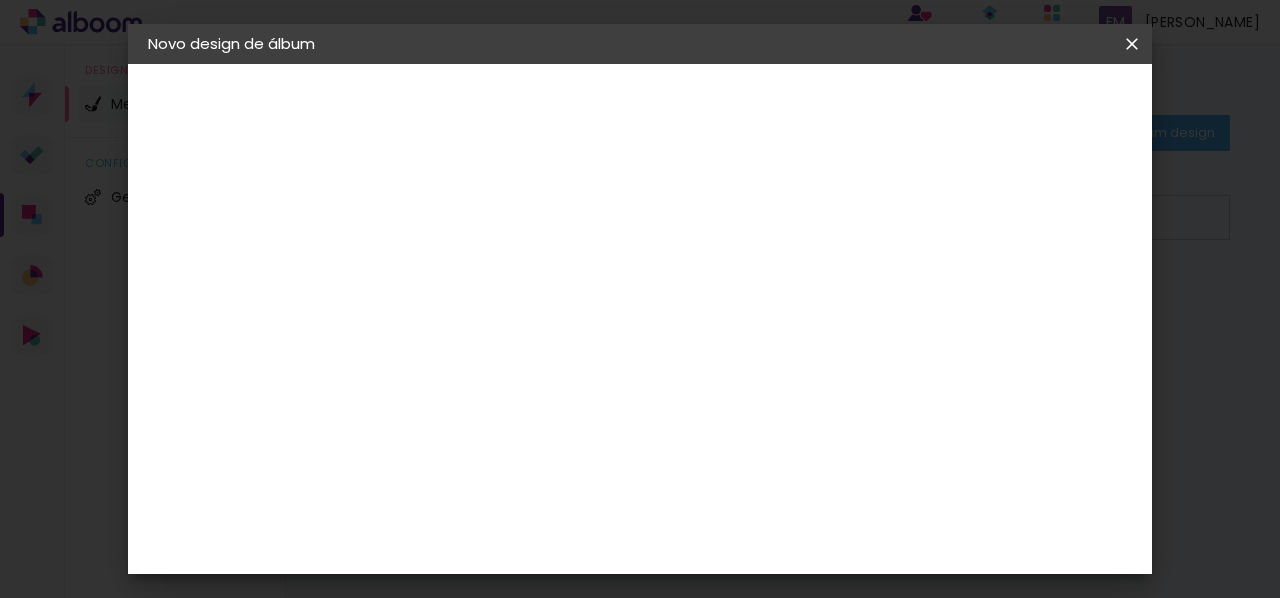 scroll, scrollTop: 0, scrollLeft: 0, axis: both 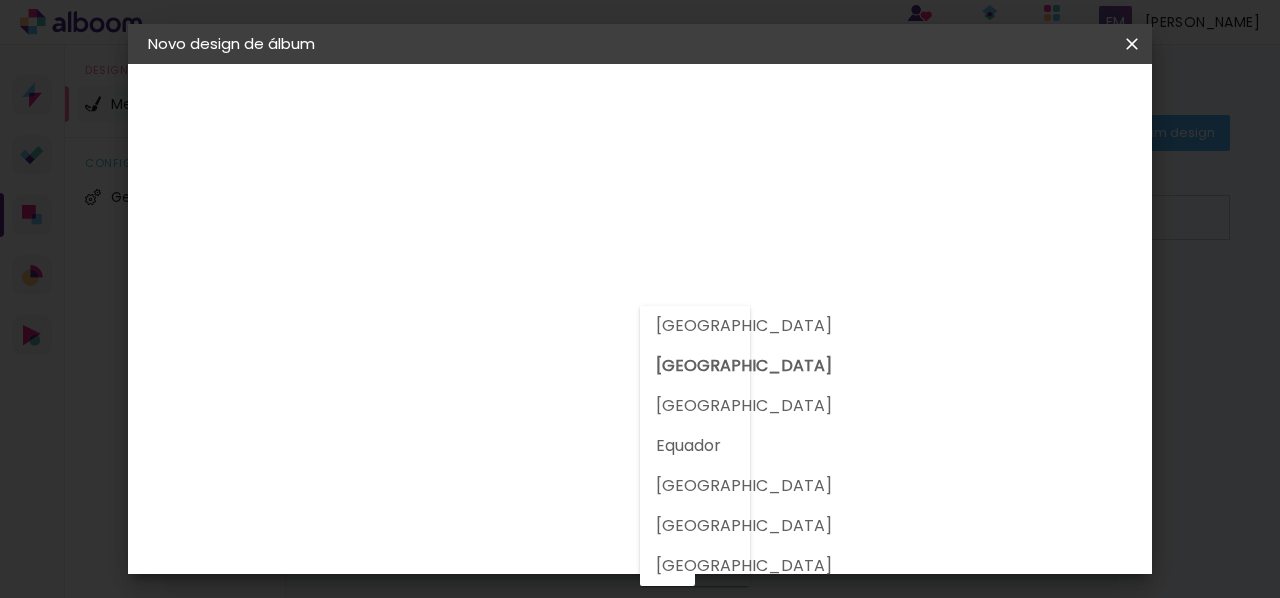 click on "[GEOGRAPHIC_DATA]" 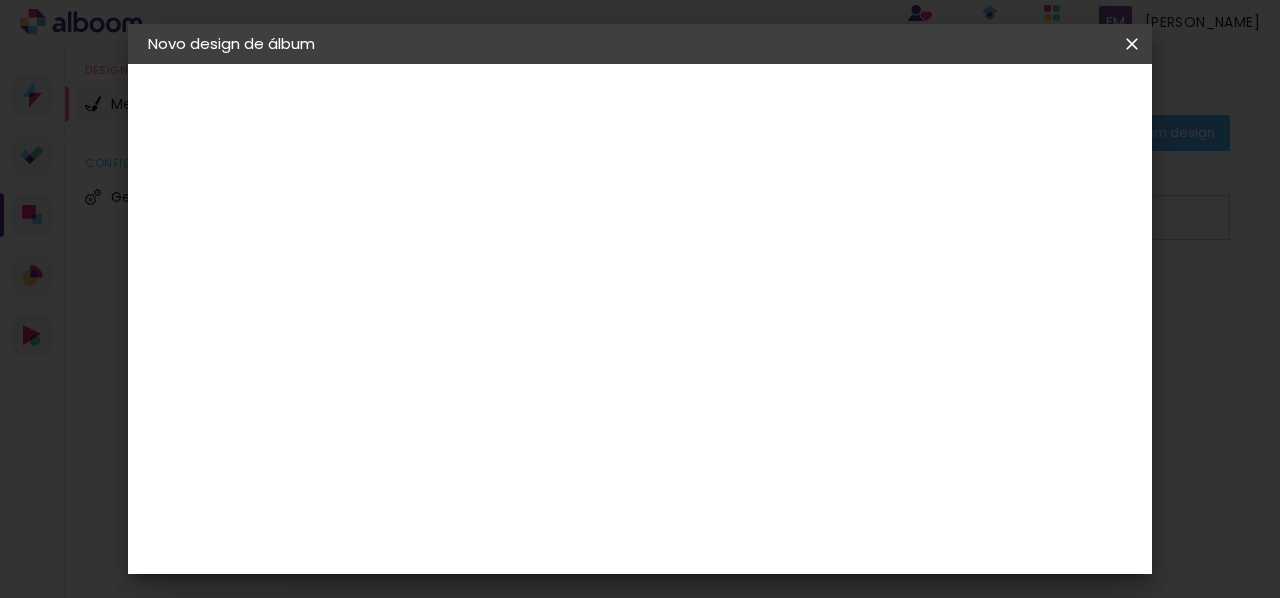 scroll, scrollTop: 13, scrollLeft: 0, axis: vertical 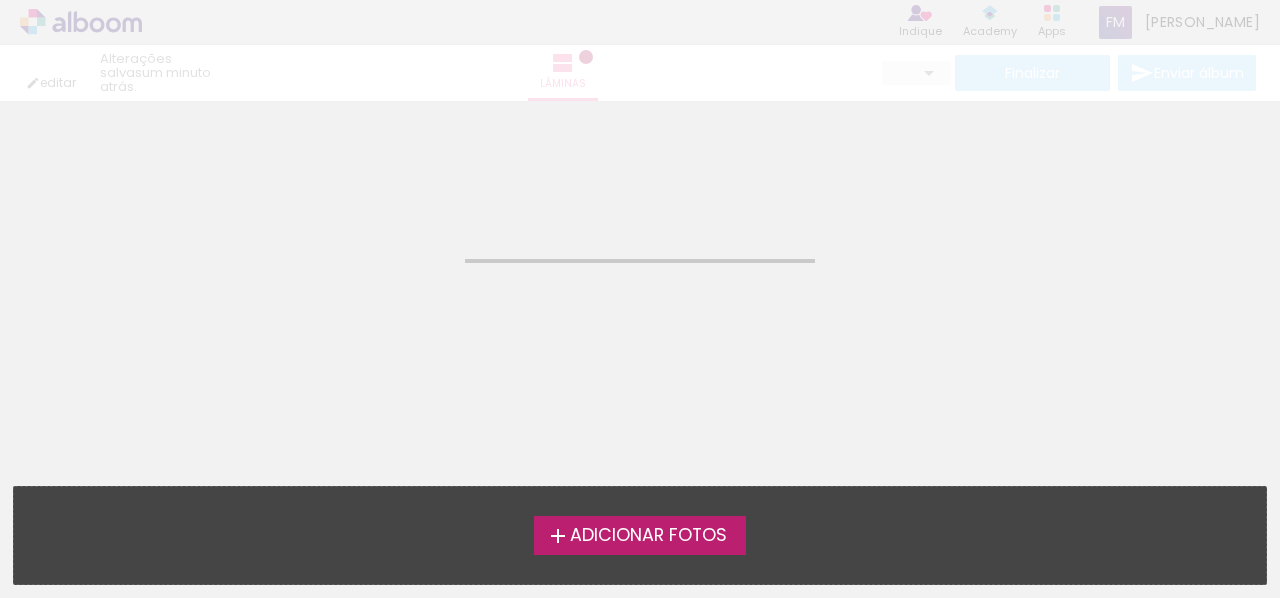 click on "Adicionar Fotos" at bounding box center [648, 536] 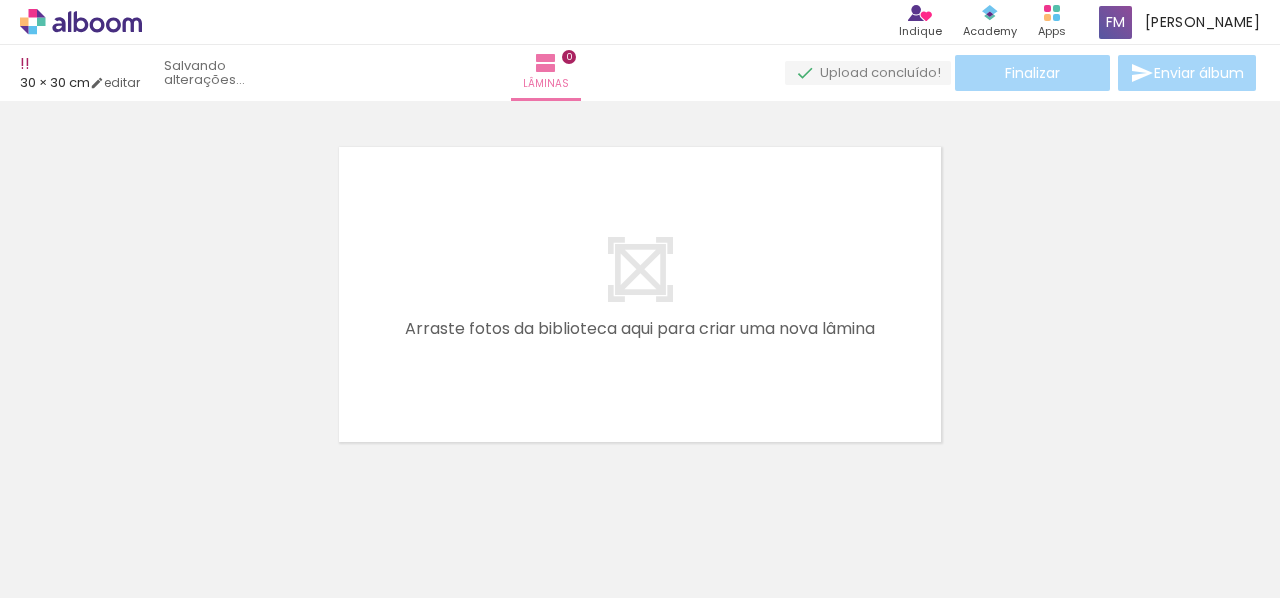scroll, scrollTop: 25, scrollLeft: 0, axis: vertical 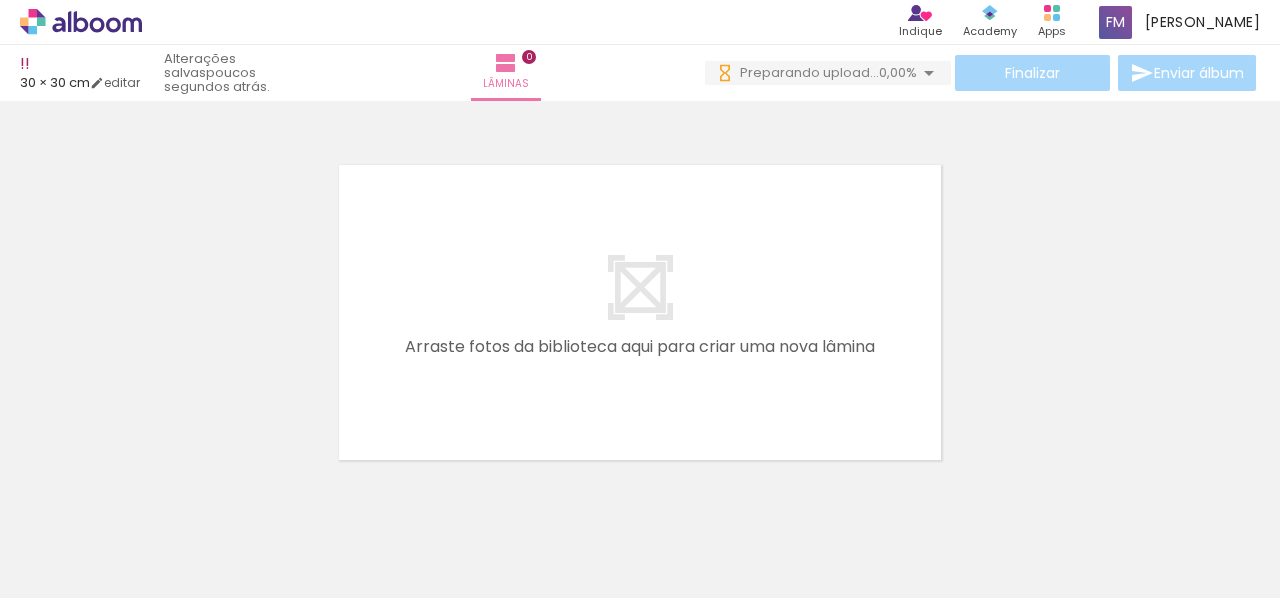 click on "Adicionar
Fotos" at bounding box center [71, 571] 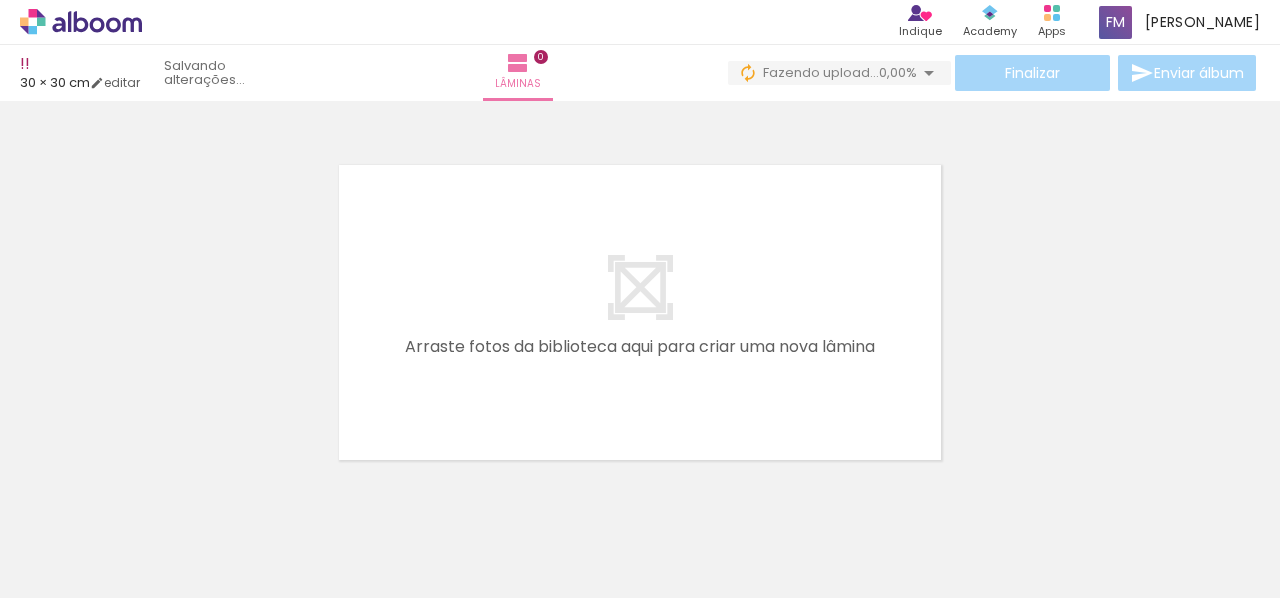 scroll, scrollTop: 0, scrollLeft: 0, axis: both 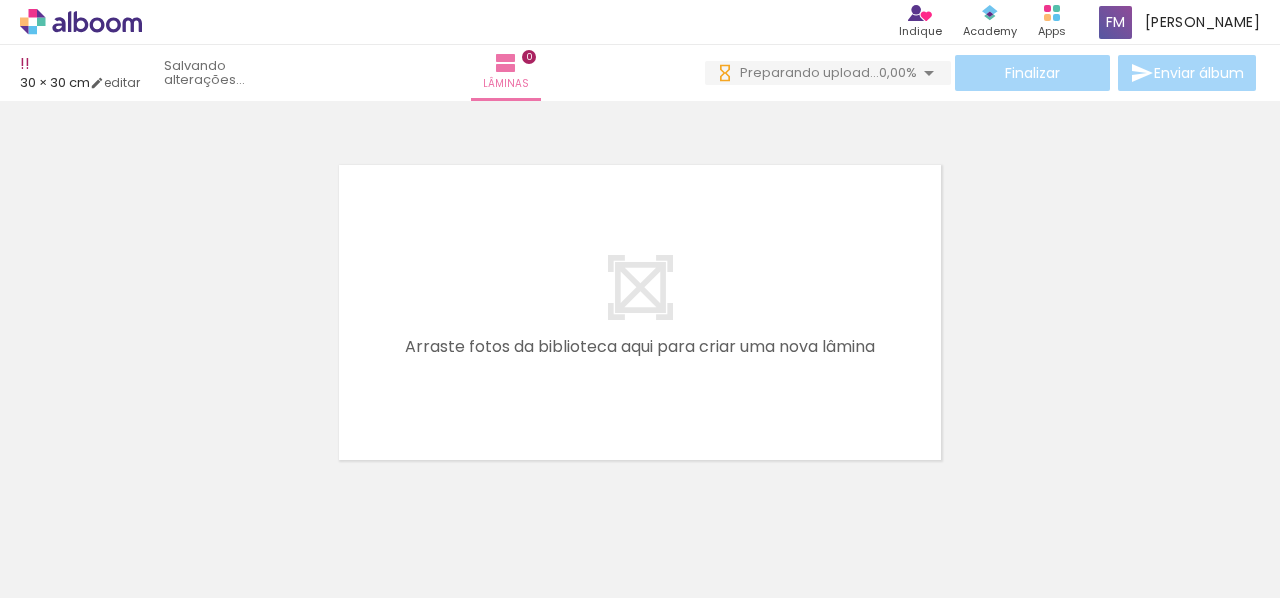 click on "Finalizar  Enviar álbum" at bounding box center [982, 73] 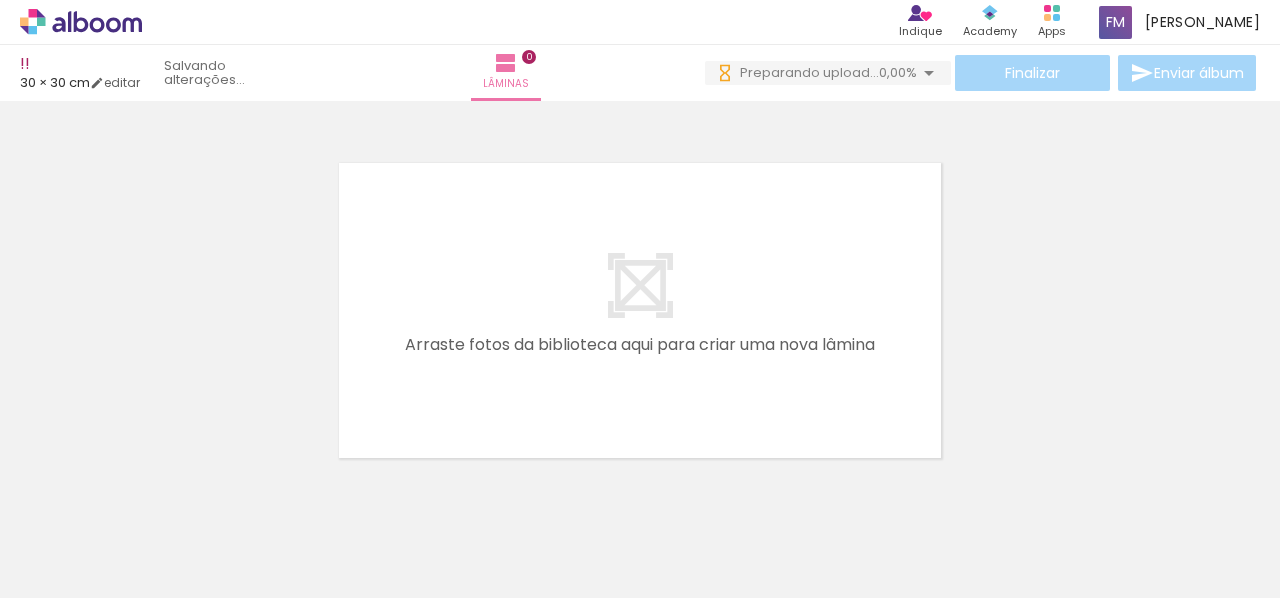 scroll, scrollTop: 0, scrollLeft: 0, axis: both 